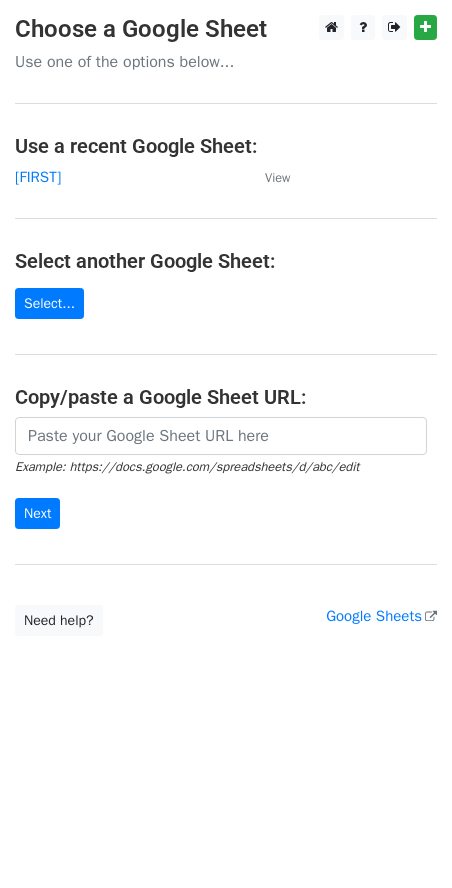 scroll, scrollTop: 0, scrollLeft: 0, axis: both 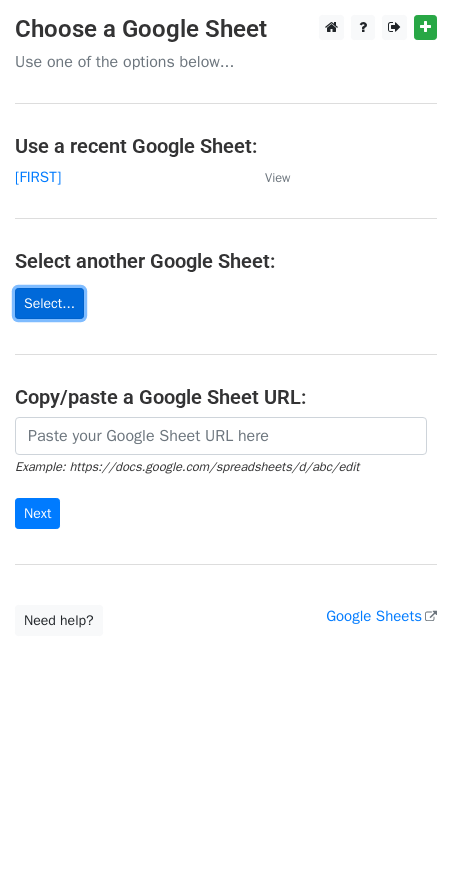 click on "Select..." at bounding box center (49, 303) 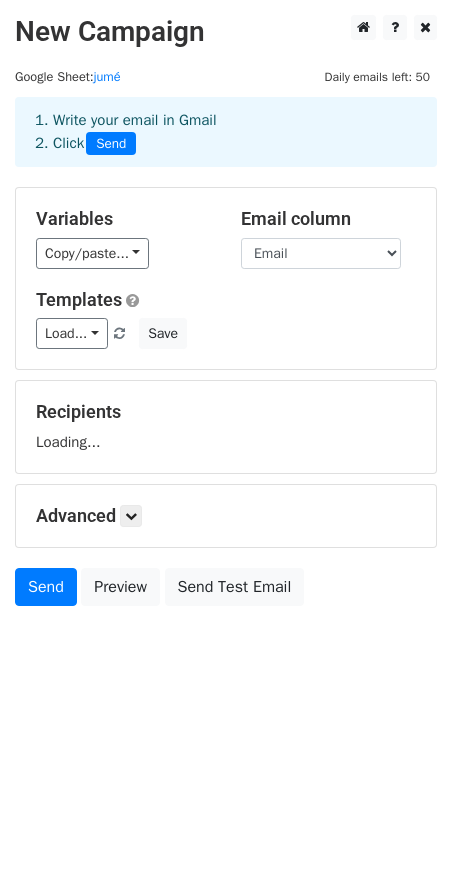 scroll, scrollTop: 0, scrollLeft: 0, axis: both 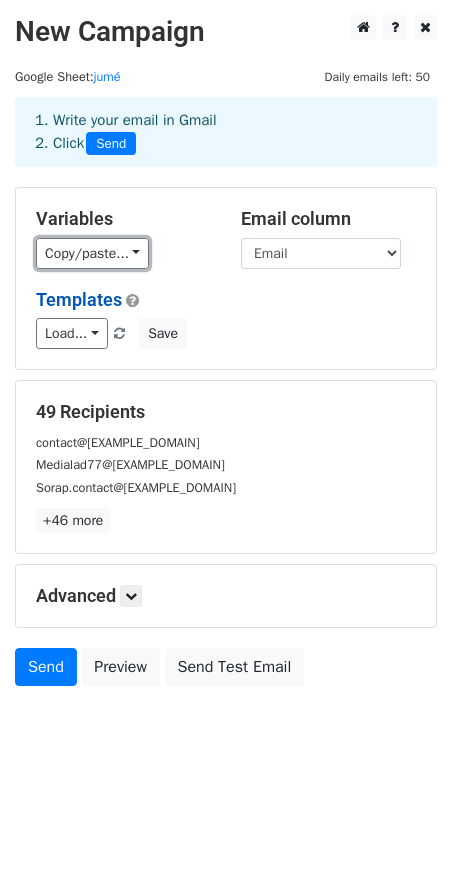 click on "Copy/paste..." 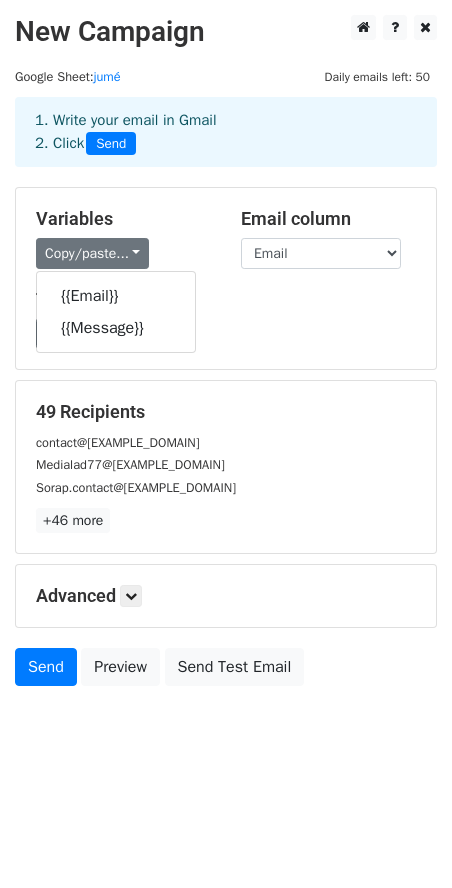 click on "Load...
No templates saved
Save" 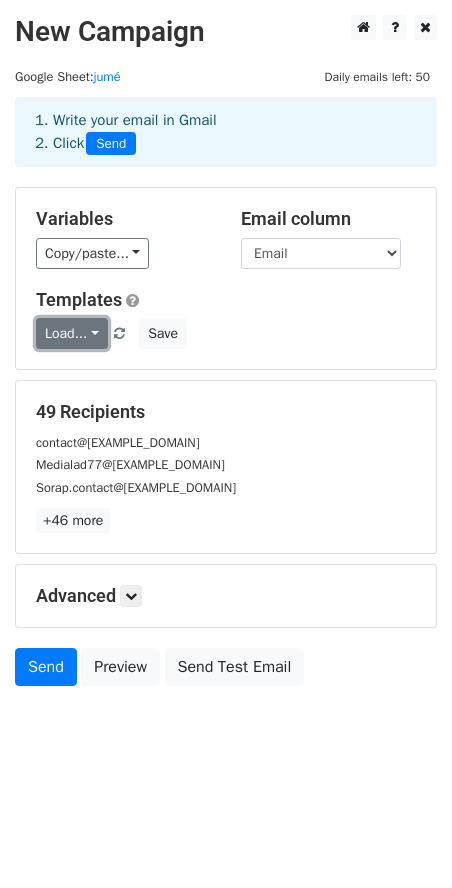 click on "Load..." 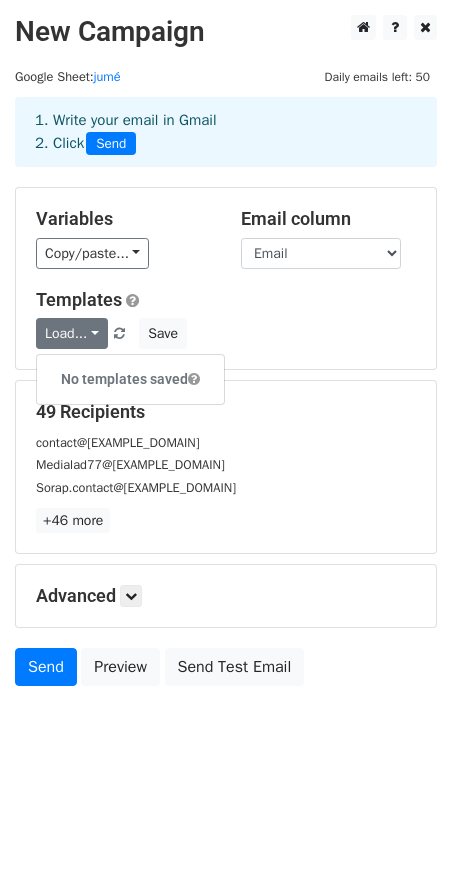 click on "Variables
Copy/paste...
{{Email}}
{{Message}}
Email column
Email
Message
Templates
Load...
No templates saved
Save" 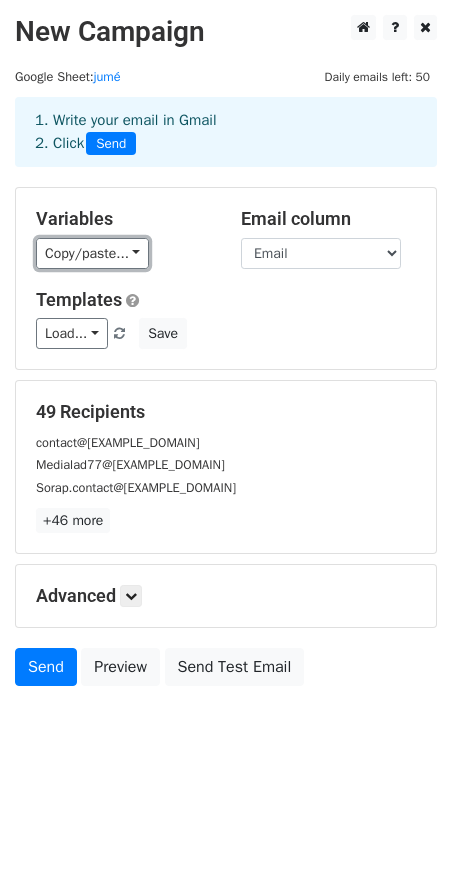 click on "Copy/paste..." 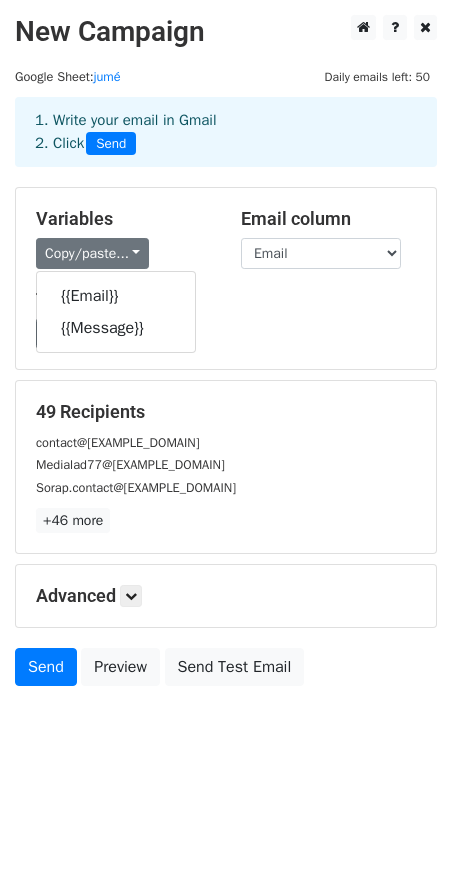 click on "Load...
No templates saved
Save" 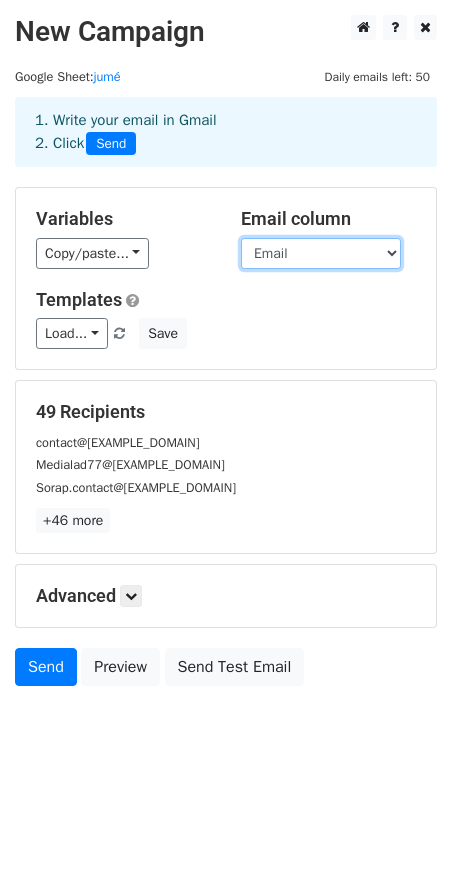 click on "Email
Message" 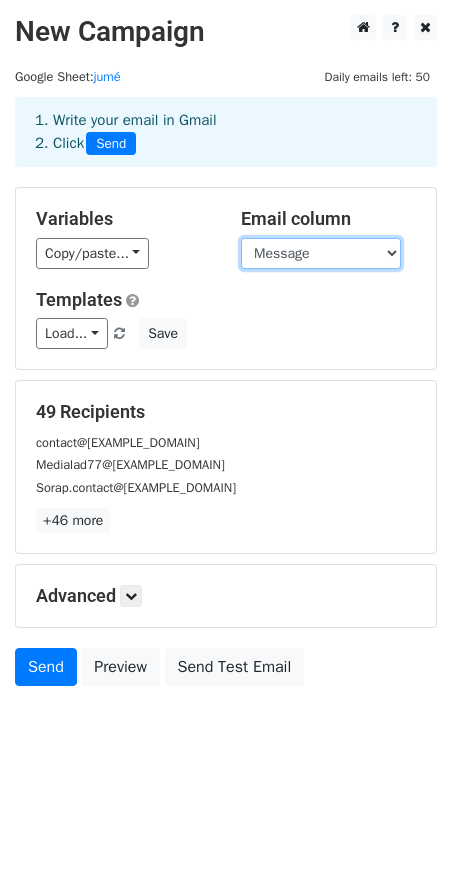 click on "Email
Message" 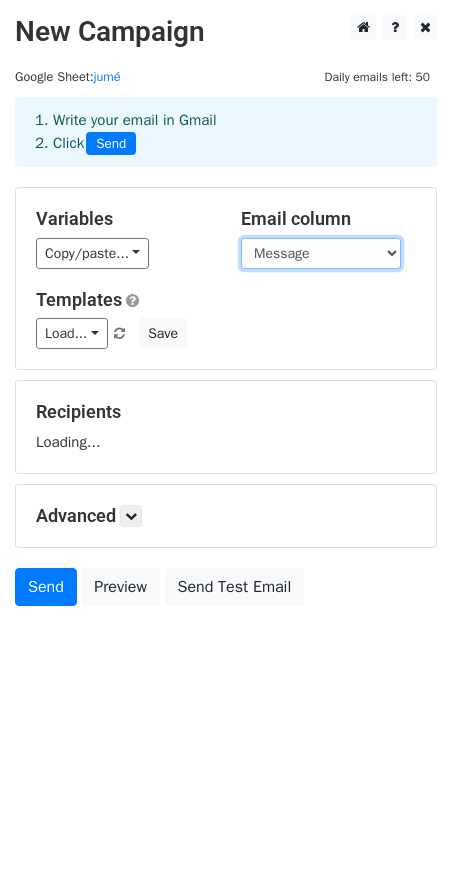 select on "Email" 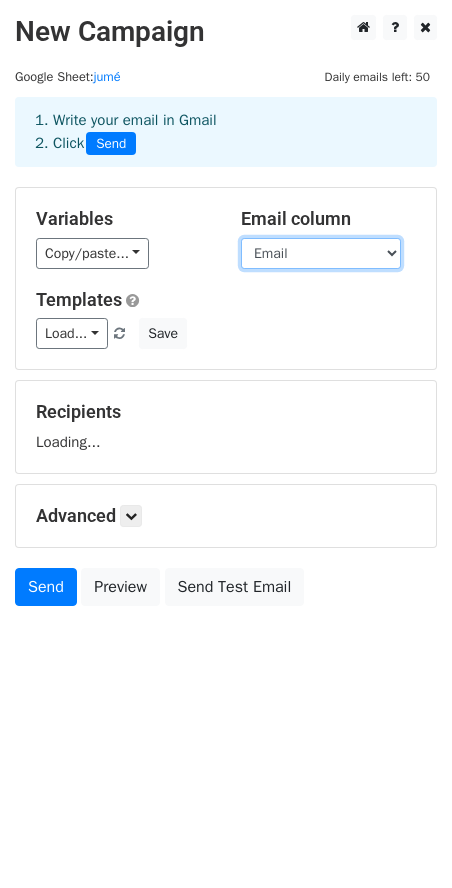 click on "Email
Message" 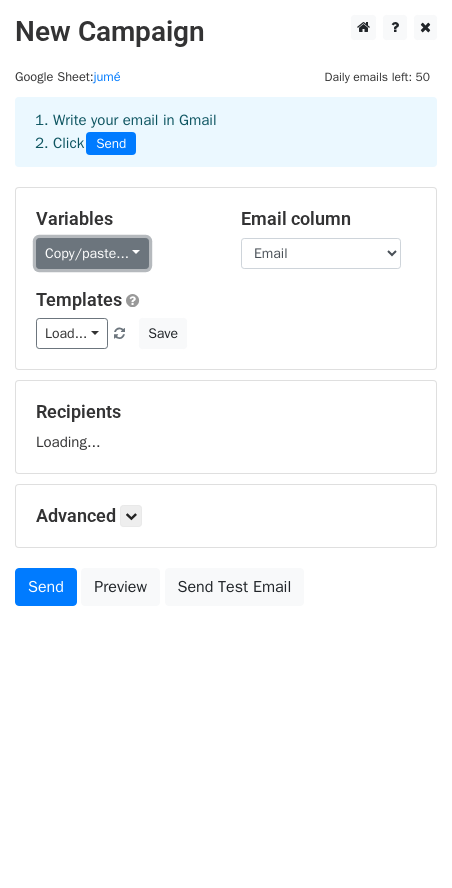 click on "Copy/paste..." 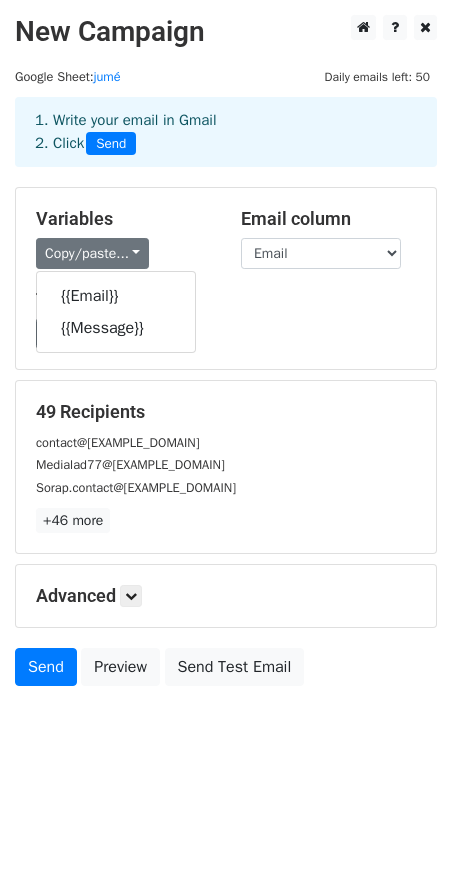 click on "Load...
No templates saved
Save" 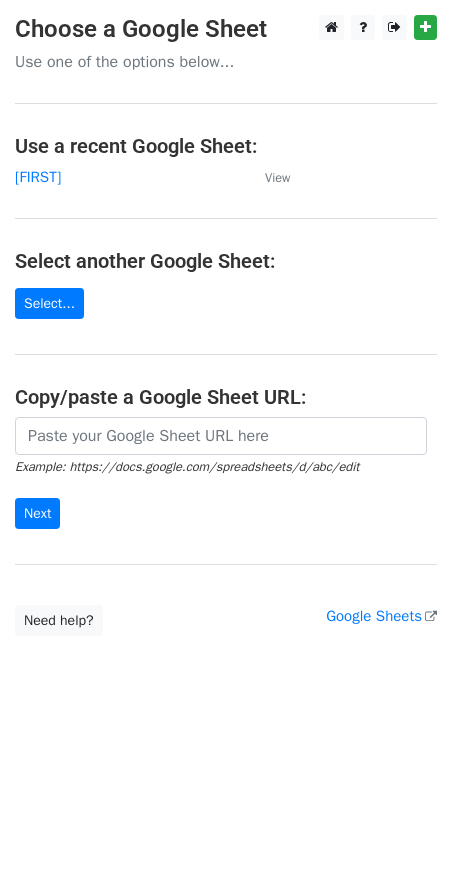 scroll, scrollTop: 0, scrollLeft: 0, axis: both 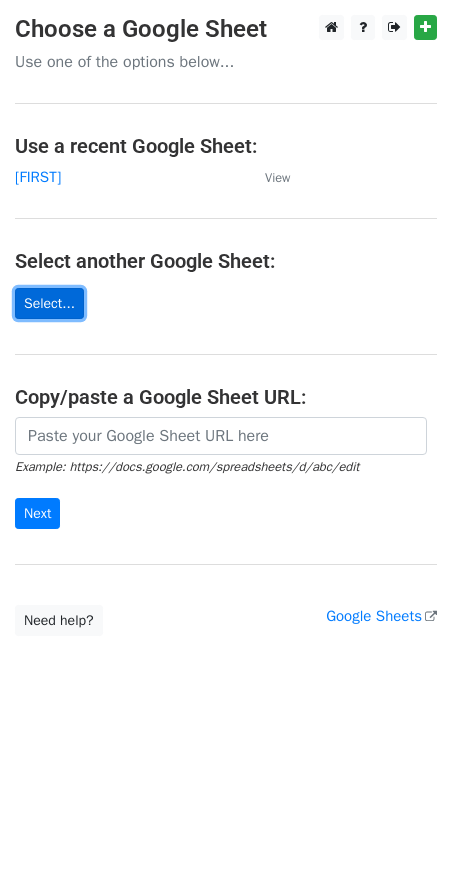 click on "Select..." at bounding box center [49, 303] 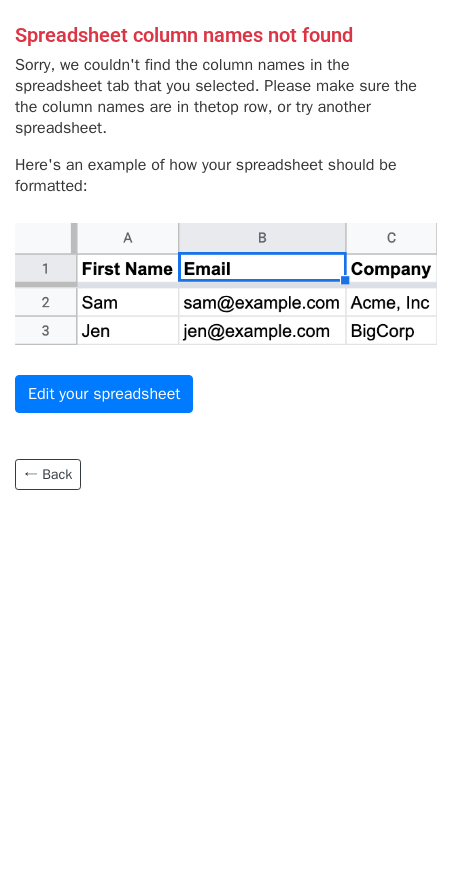 scroll, scrollTop: 0, scrollLeft: 0, axis: both 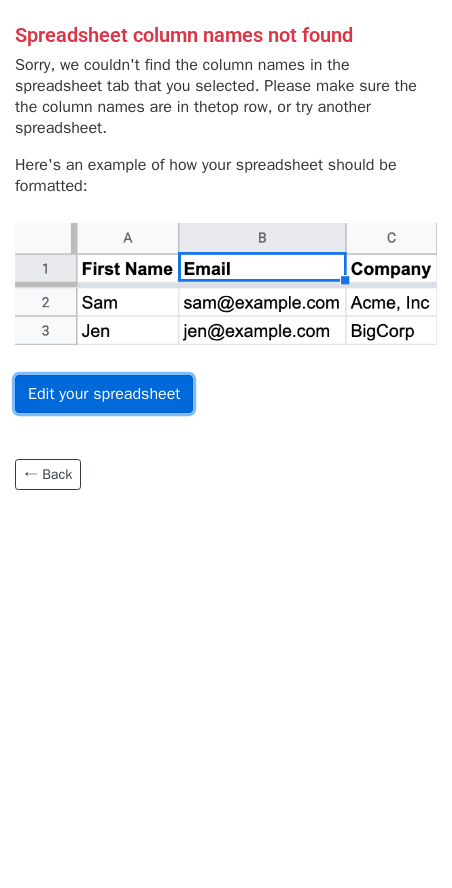 click on "Edit your spreadsheet" at bounding box center (104, 394) 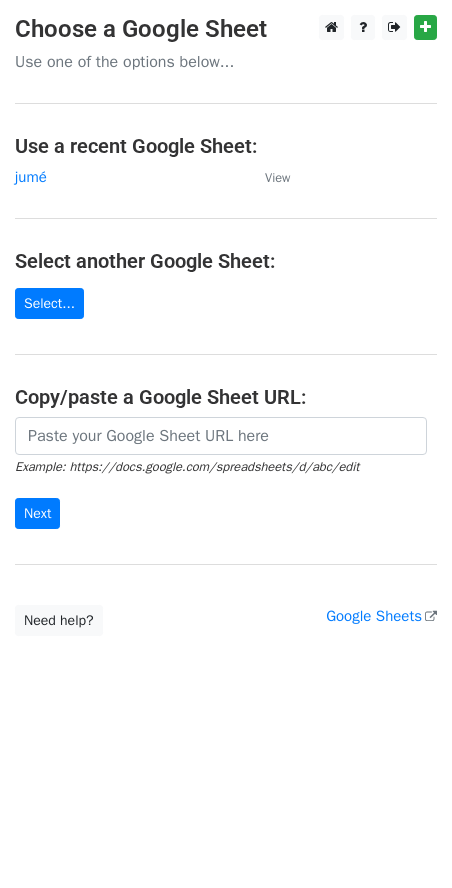 scroll, scrollTop: 0, scrollLeft: 0, axis: both 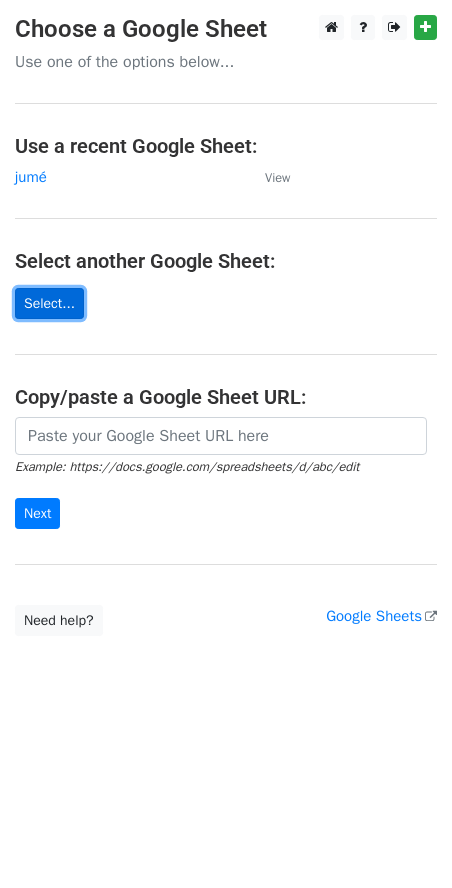 click on "Select..." at bounding box center (49, 303) 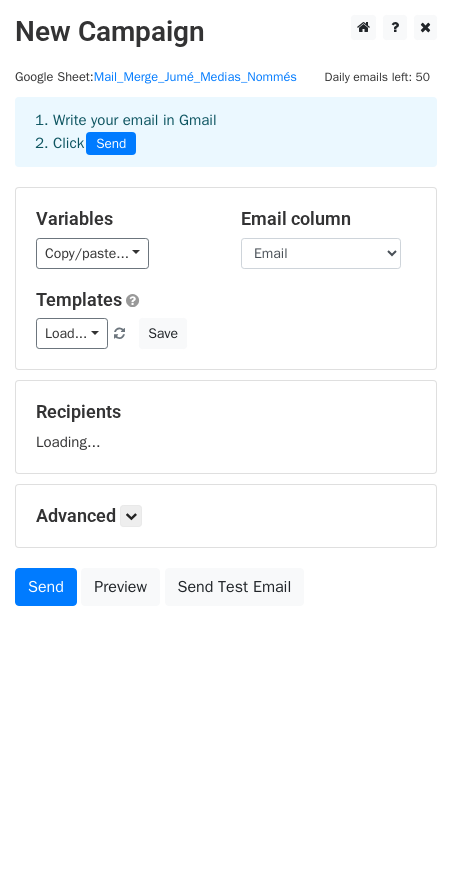 scroll, scrollTop: 0, scrollLeft: 0, axis: both 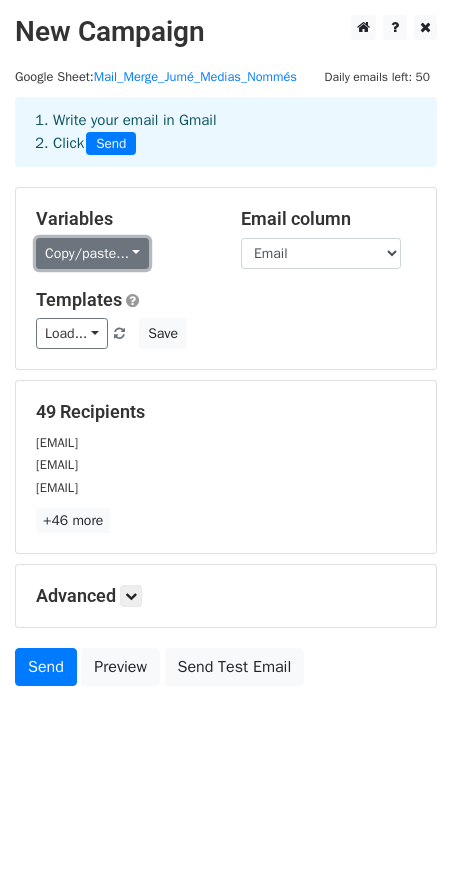 click on "Copy/paste..." 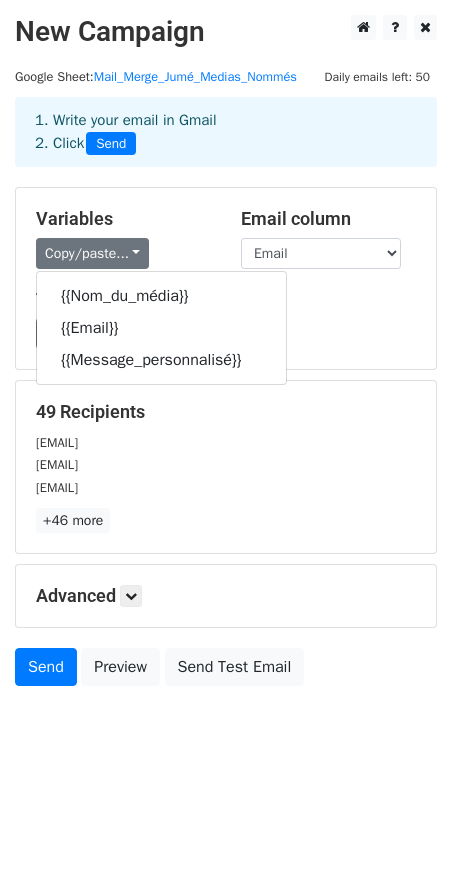 click on "Variables" 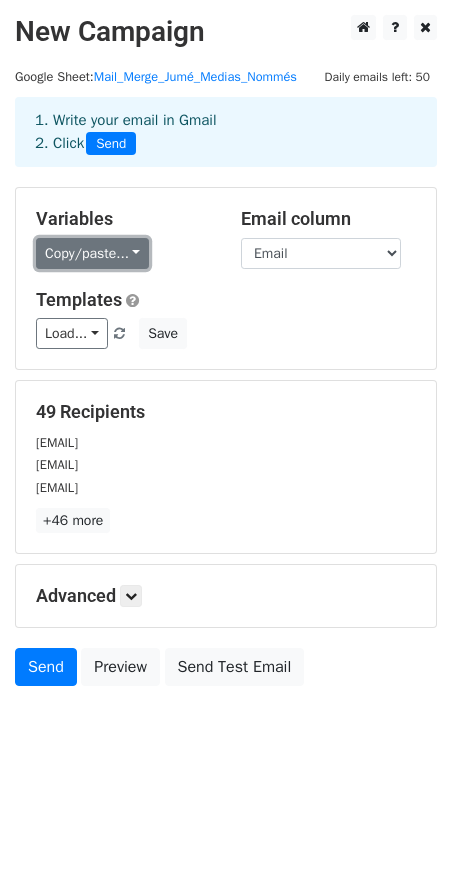 click on "Copy/paste..." 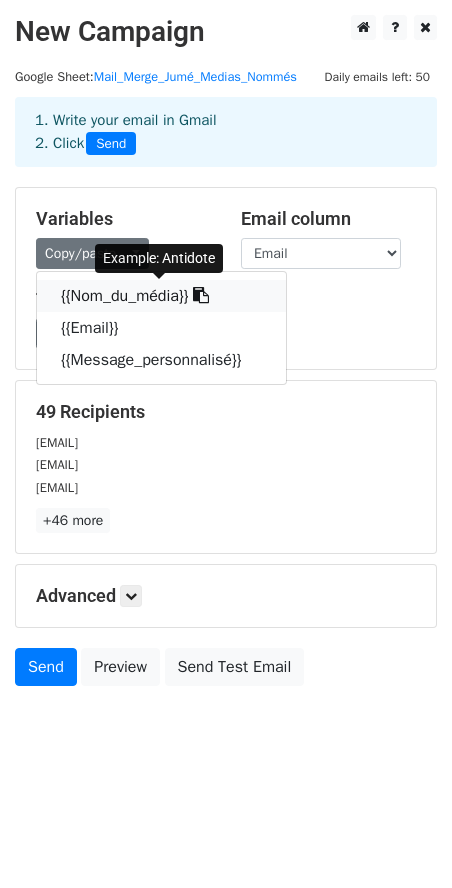 click on "{{Nom_du_média}}" 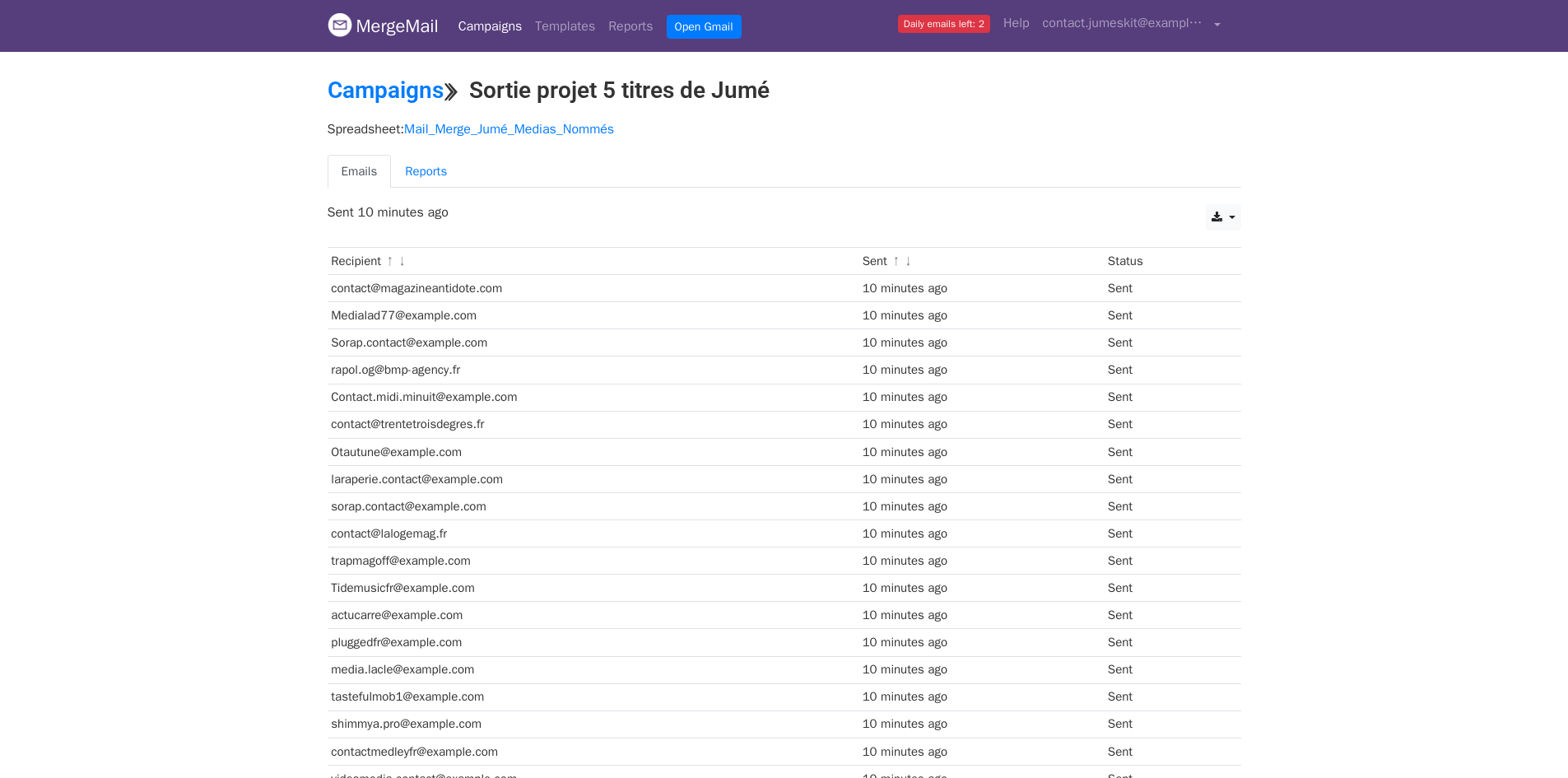 scroll, scrollTop: 0, scrollLeft: 0, axis: both 